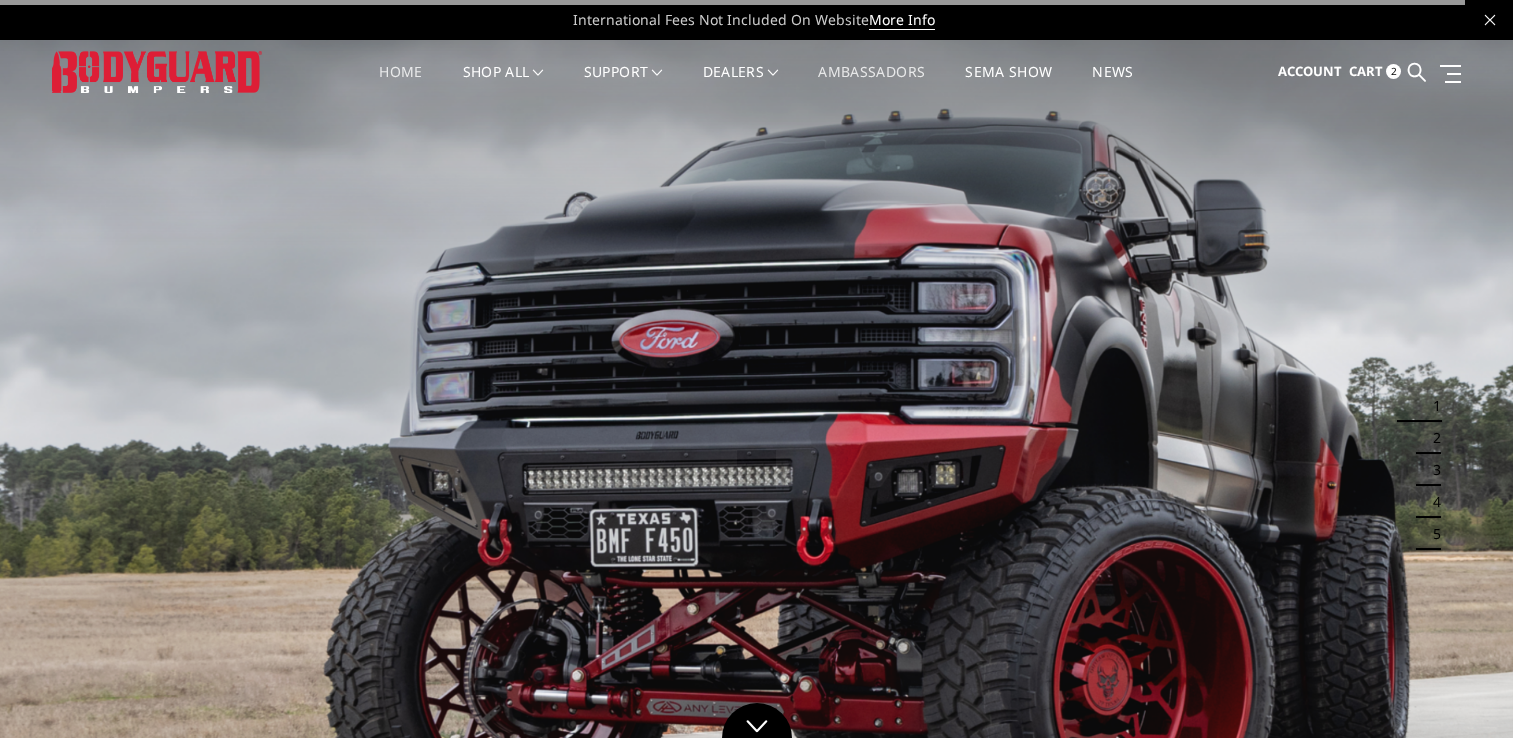 scroll, scrollTop: 0, scrollLeft: 0, axis: both 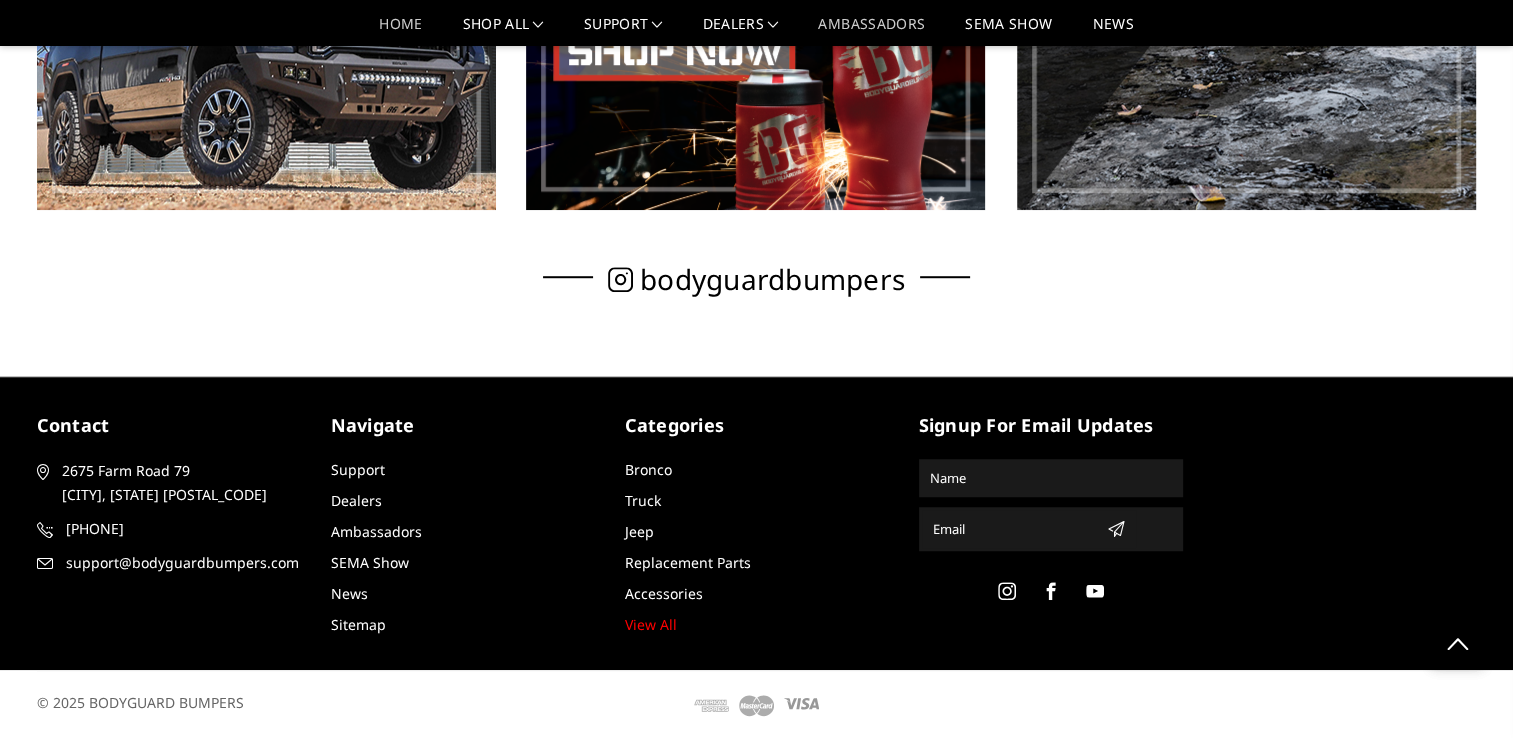 drag, startPoint x: 185, startPoint y: 498, endPoint x: 72, endPoint y: 474, distance: 115.52056 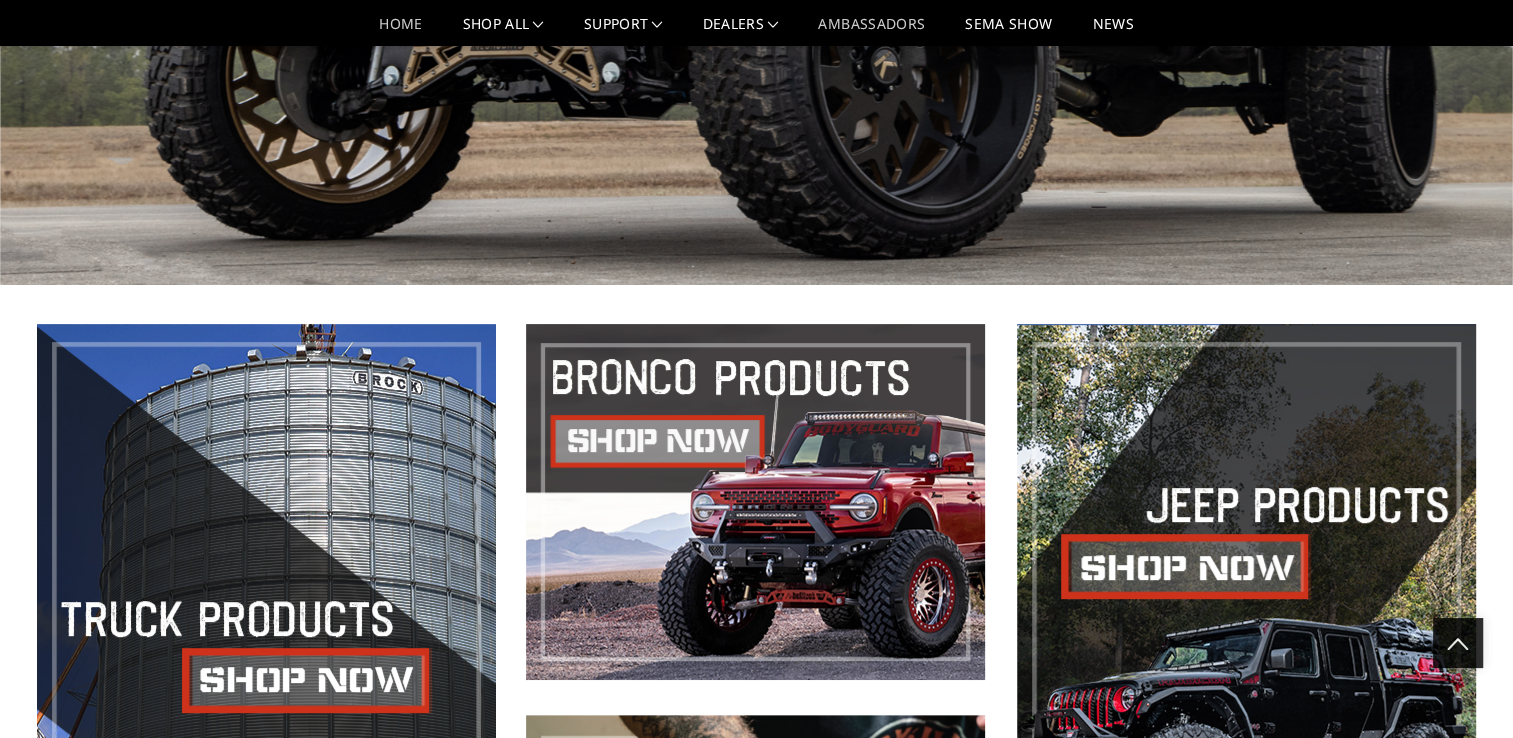 scroll, scrollTop: 0, scrollLeft: 0, axis: both 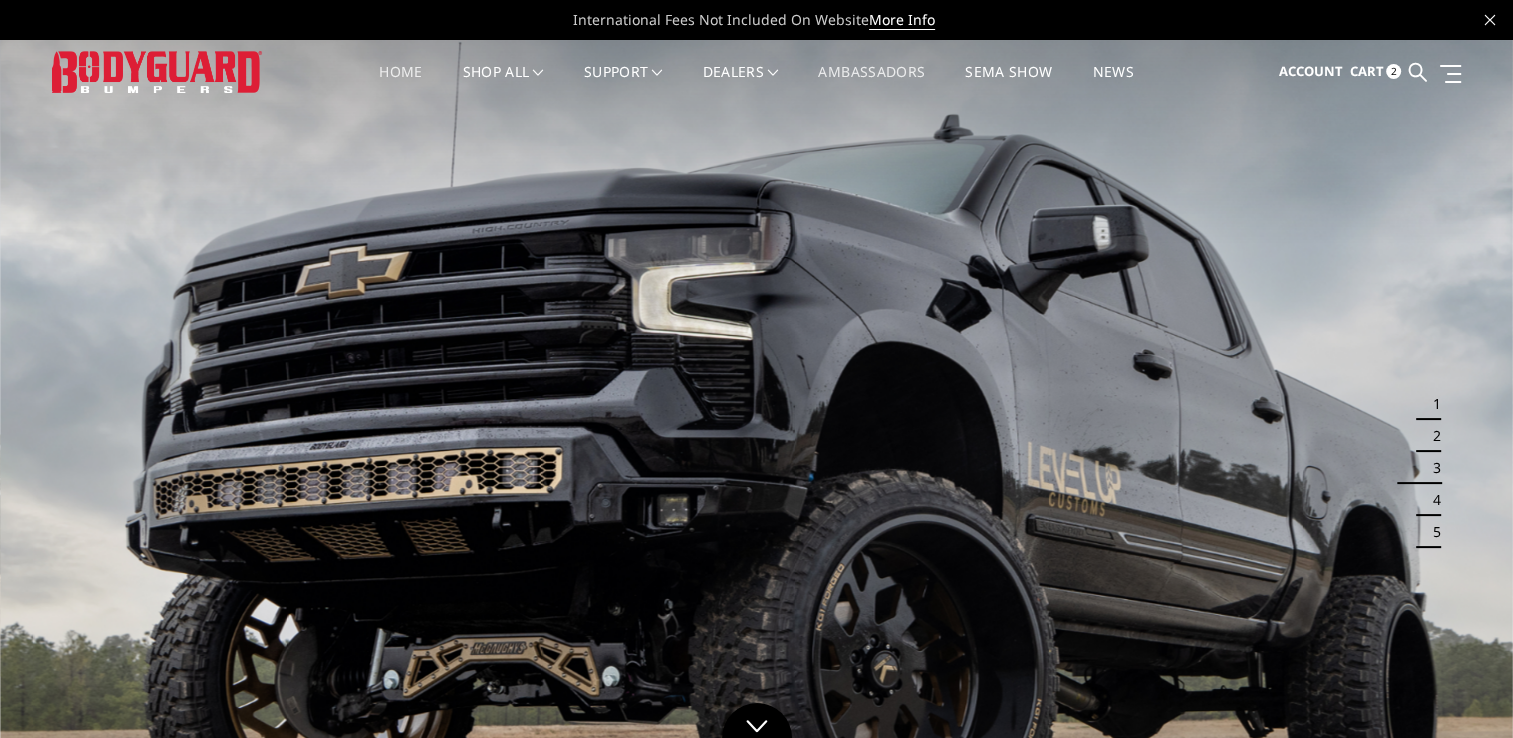 click on "Cart" at bounding box center (1366, 71) 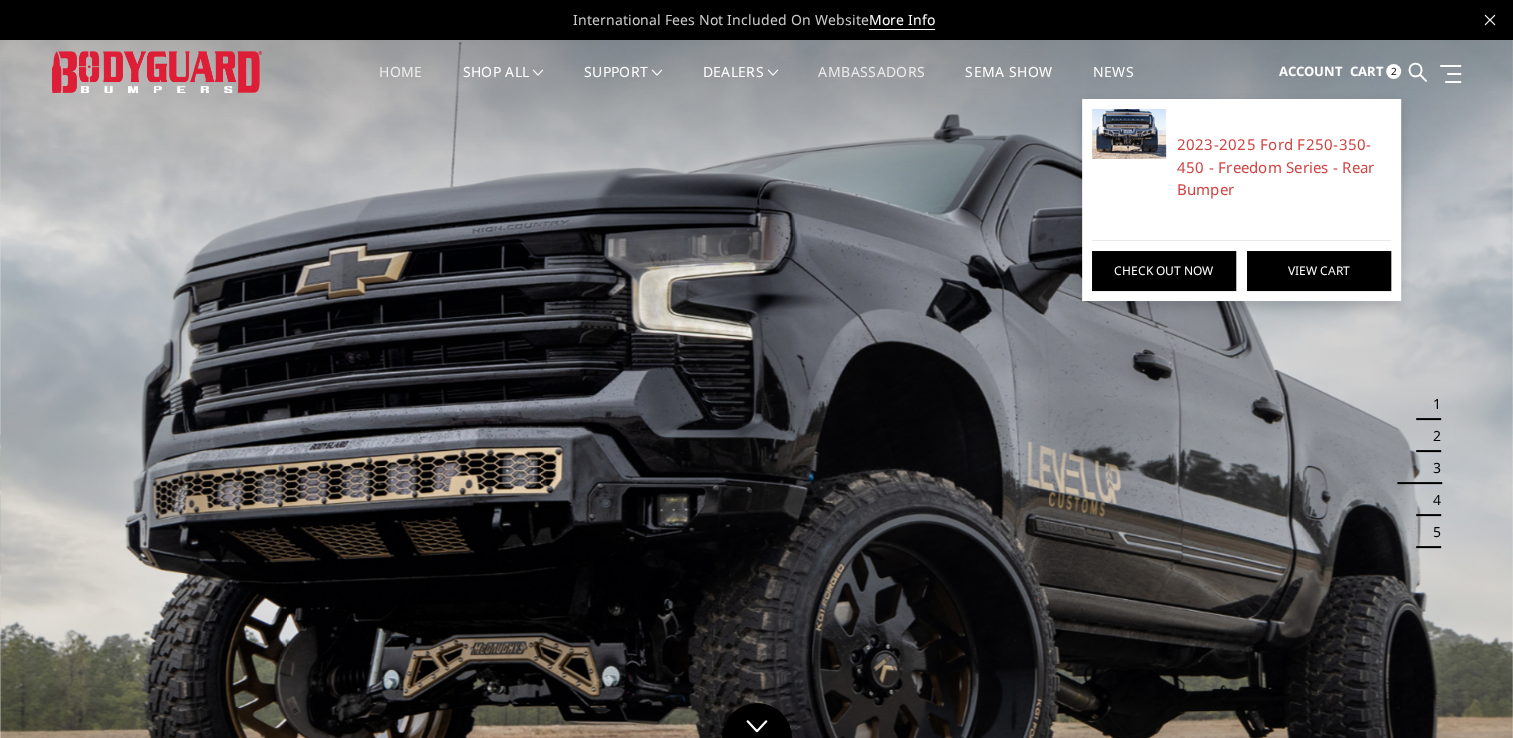 click on "View Cart" at bounding box center [1319, 271] 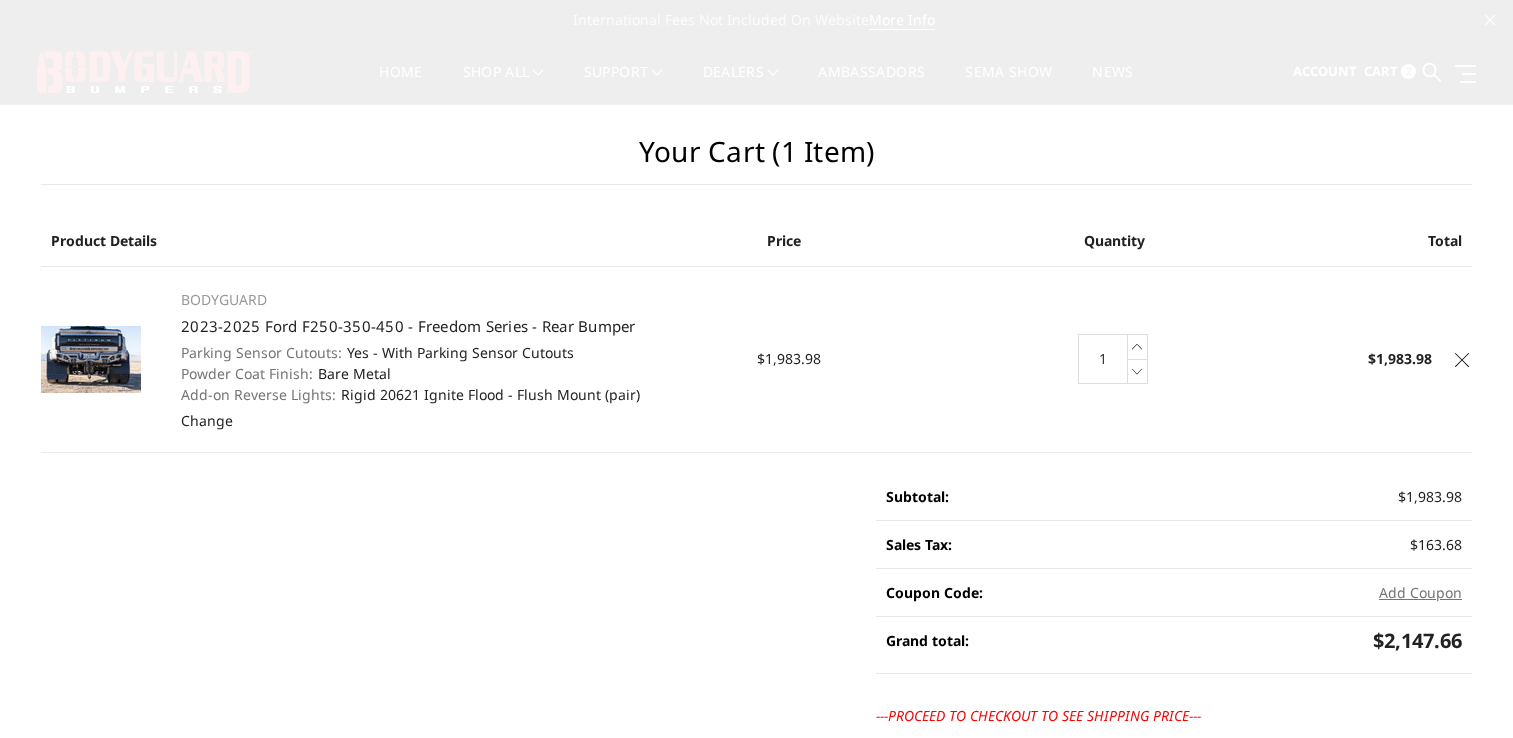 scroll, scrollTop: 0, scrollLeft: 0, axis: both 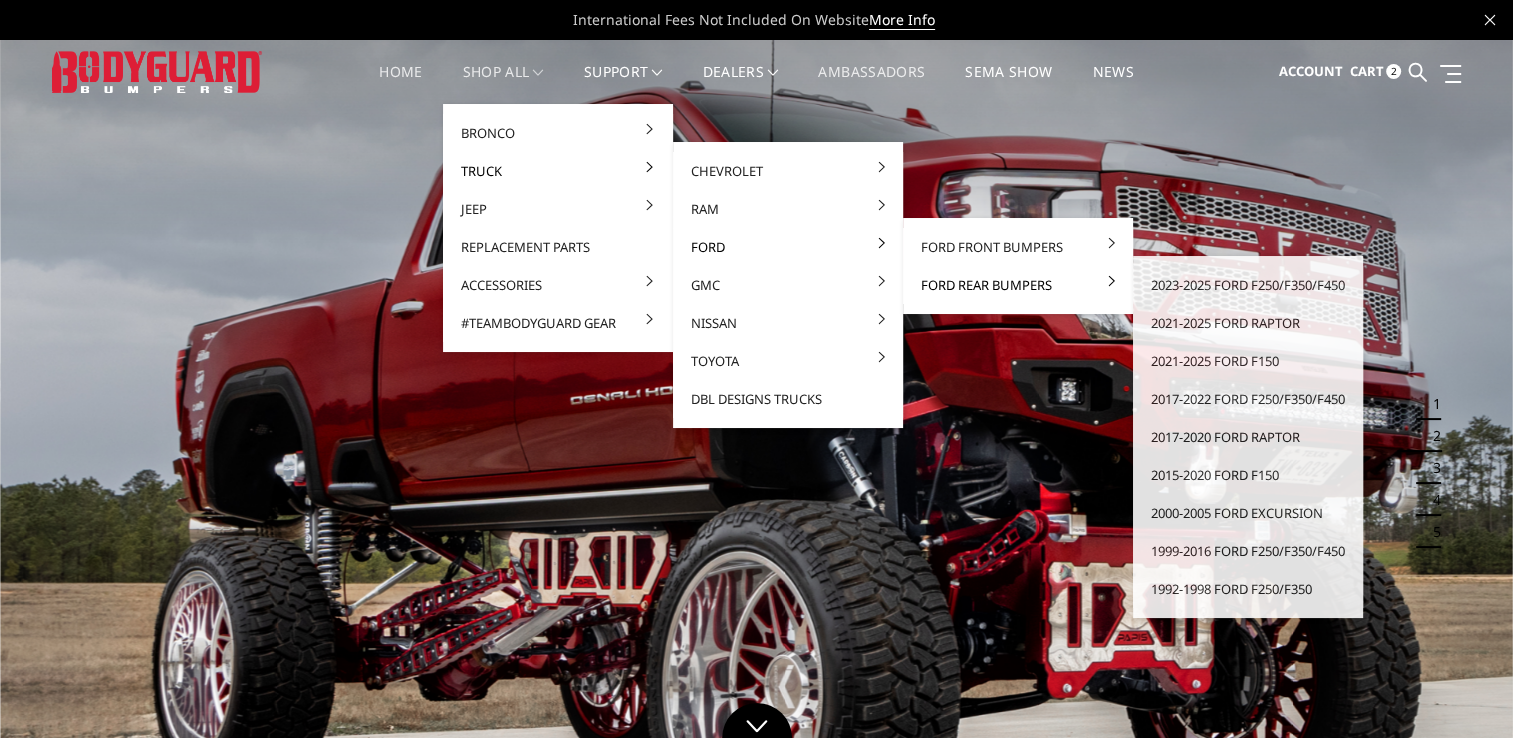 click on "Ford Rear Bumpers" at bounding box center (1018, 285) 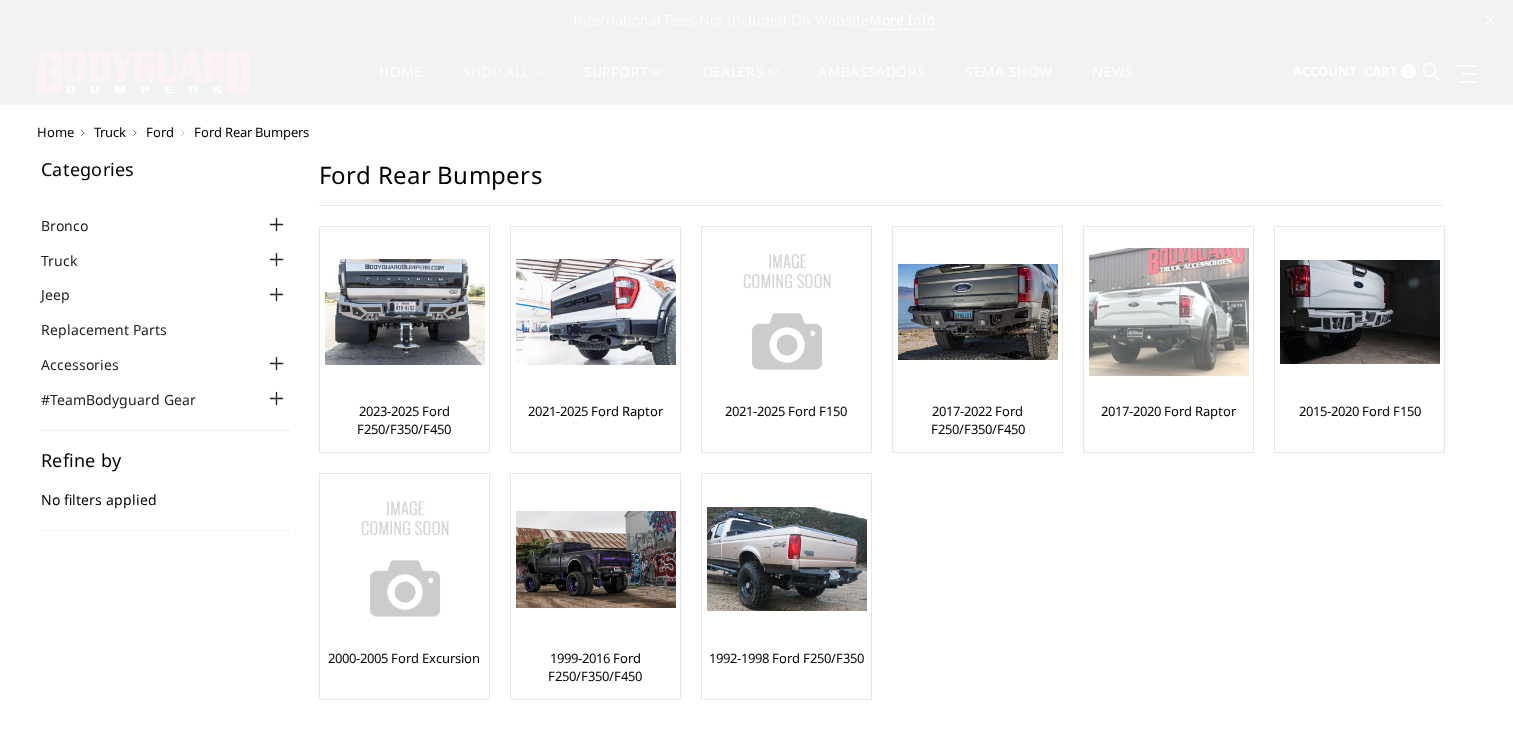 scroll, scrollTop: 0, scrollLeft: 0, axis: both 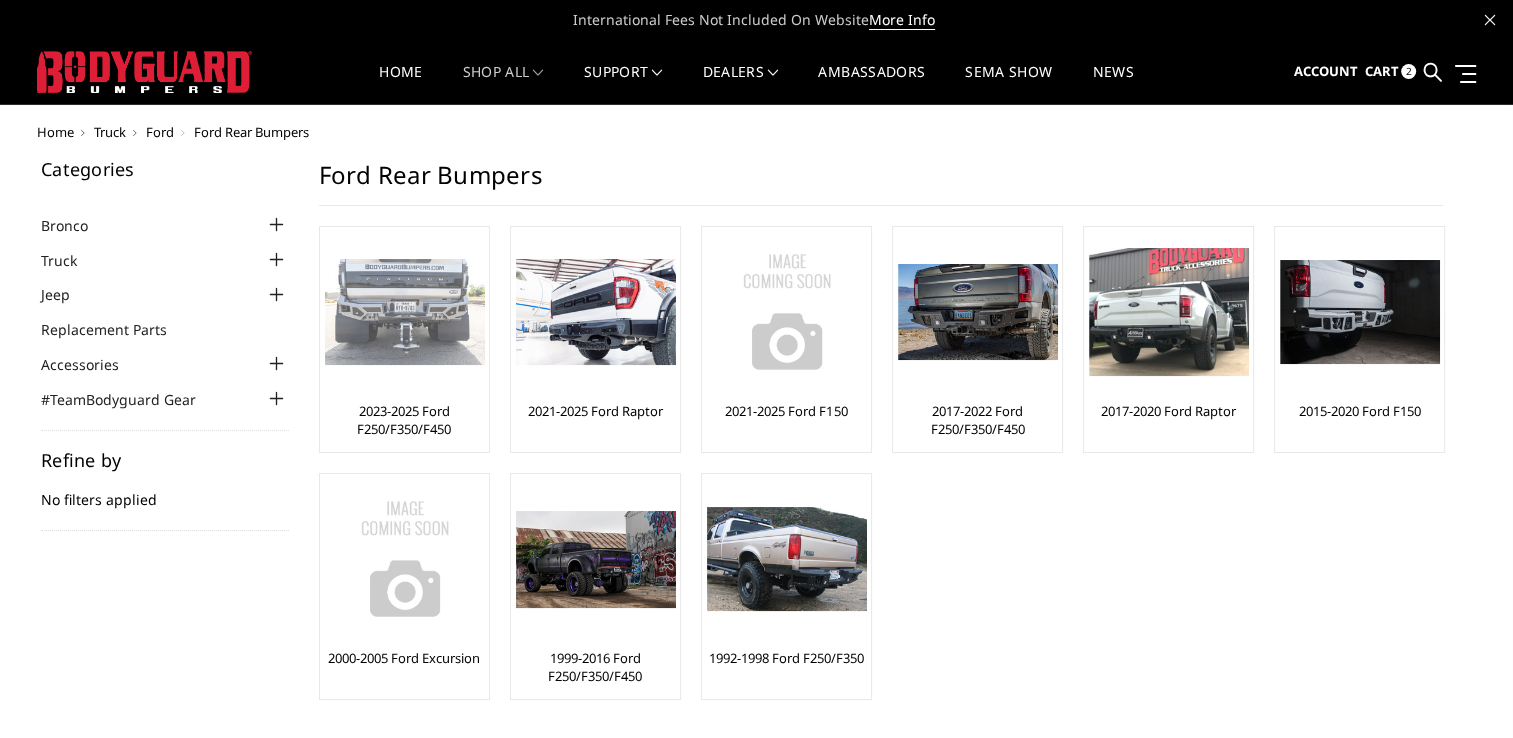click at bounding box center (405, 312) 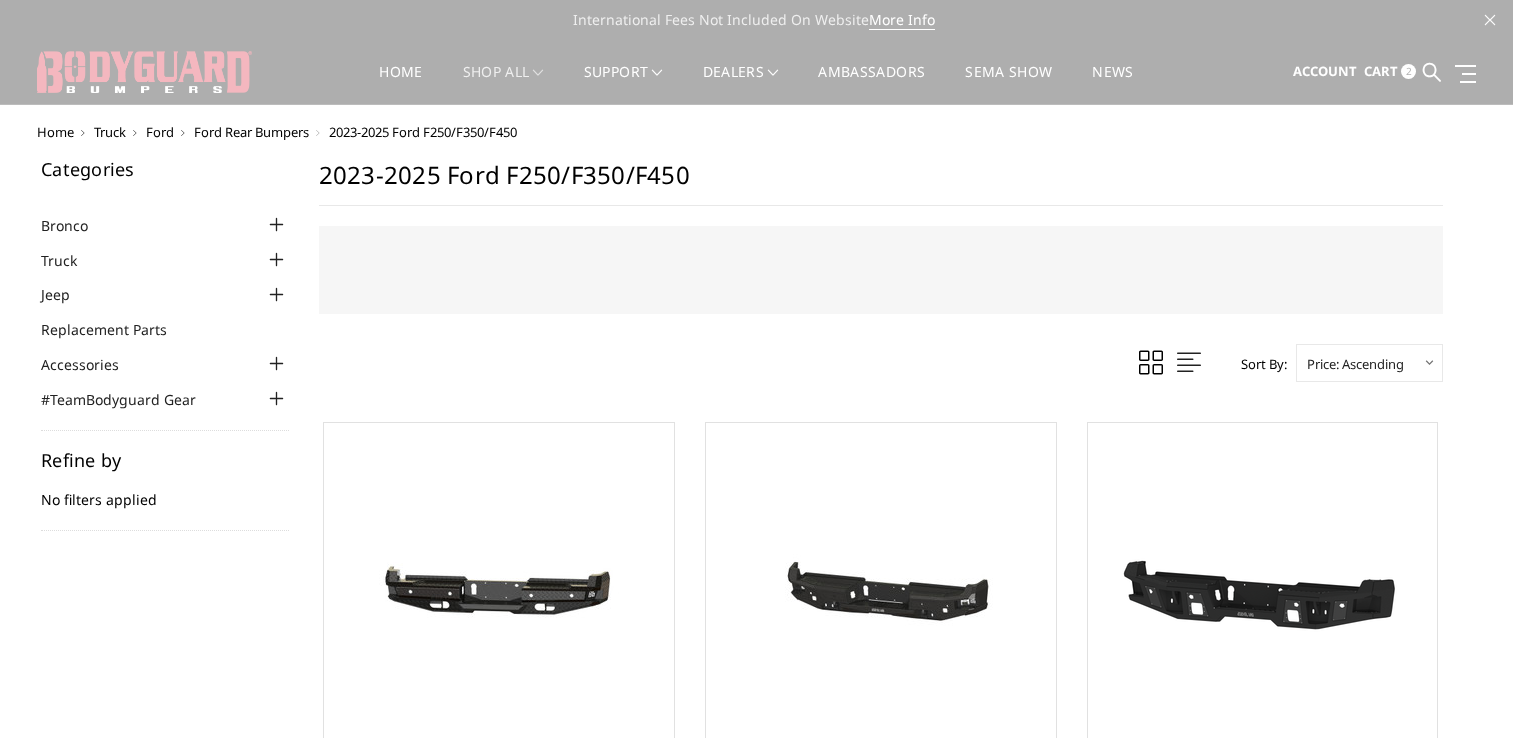 scroll, scrollTop: 0, scrollLeft: 0, axis: both 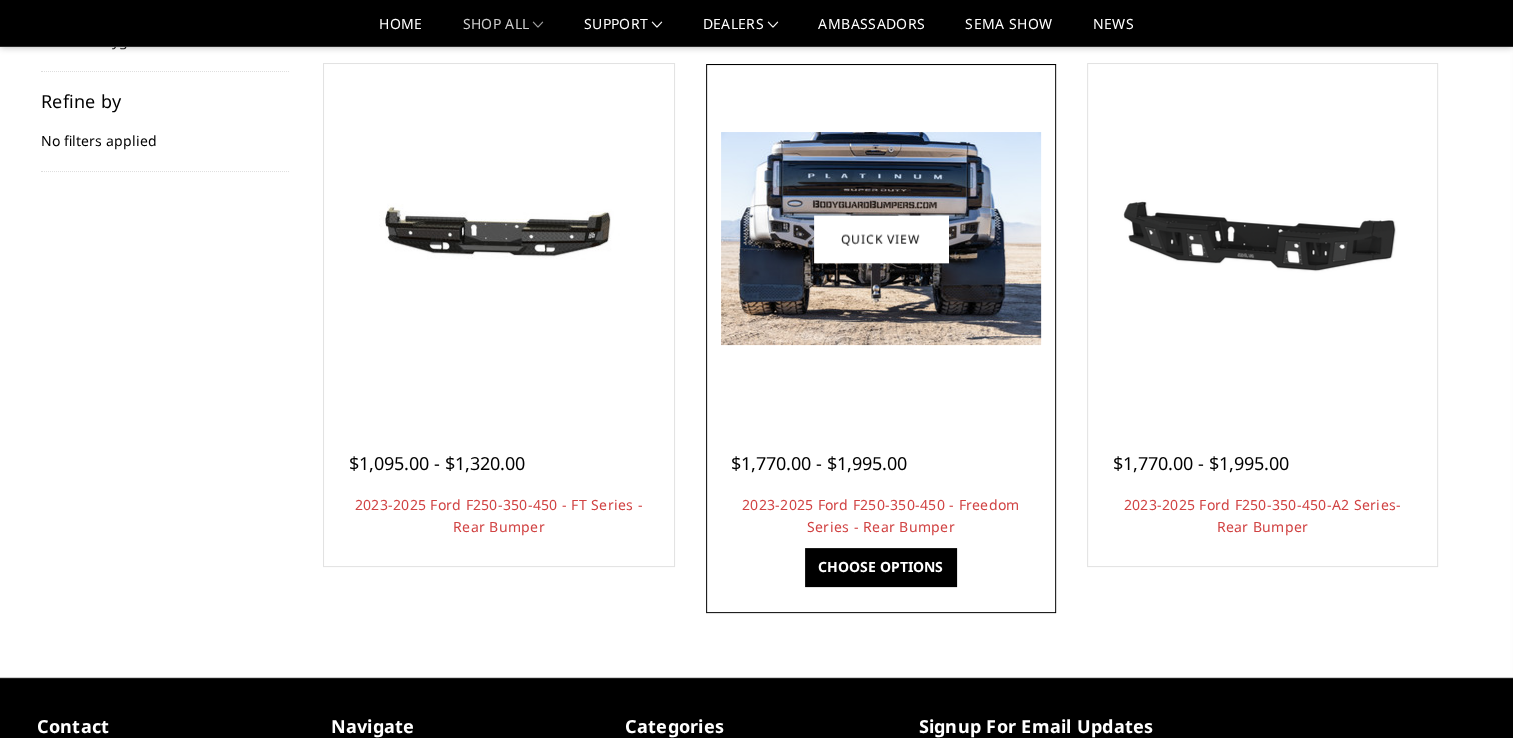 click at bounding box center [881, 238] 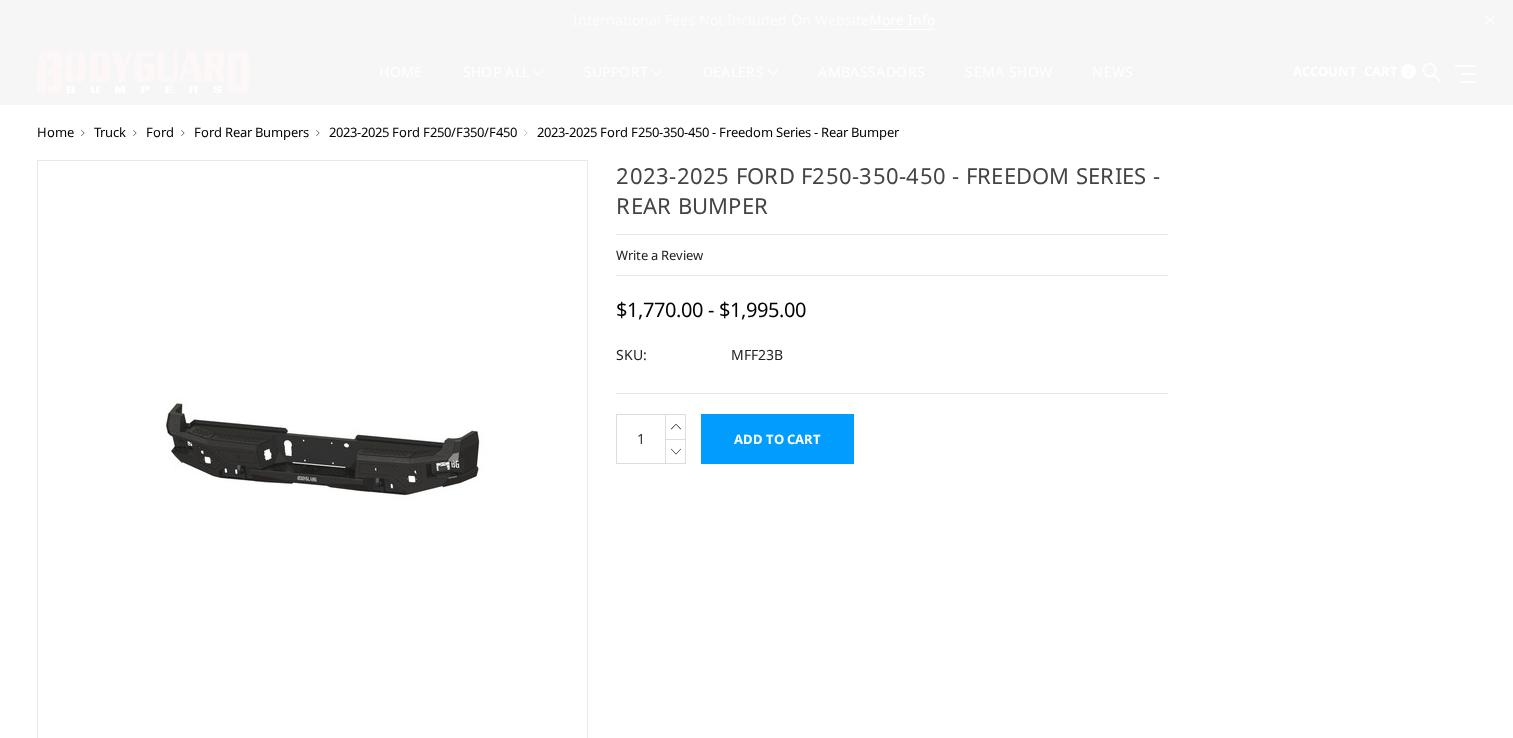 scroll, scrollTop: 0, scrollLeft: 0, axis: both 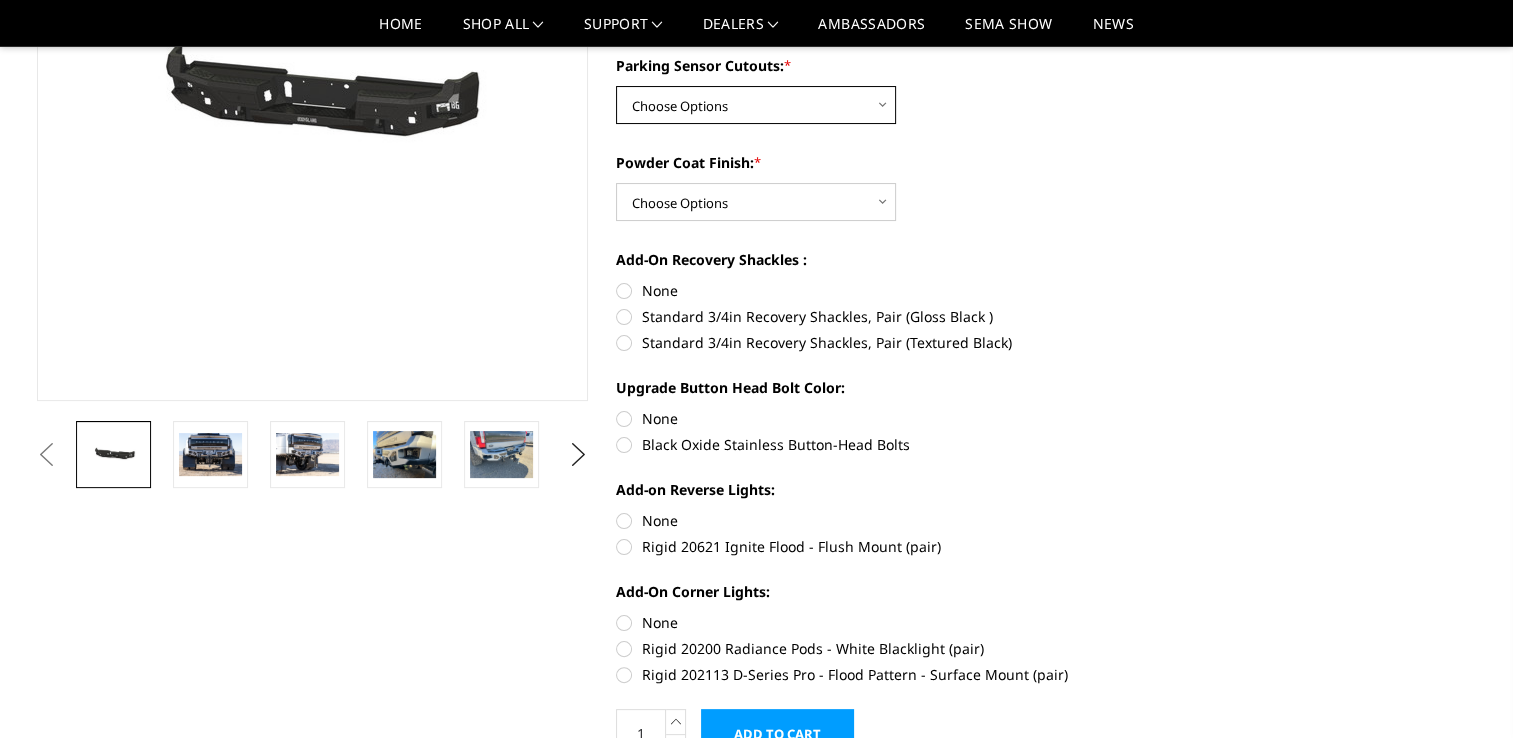 click on "Choose Options
No - Without Parking Sensor Cutouts
Yes - With Parking Sensor Cutouts" at bounding box center [756, 105] 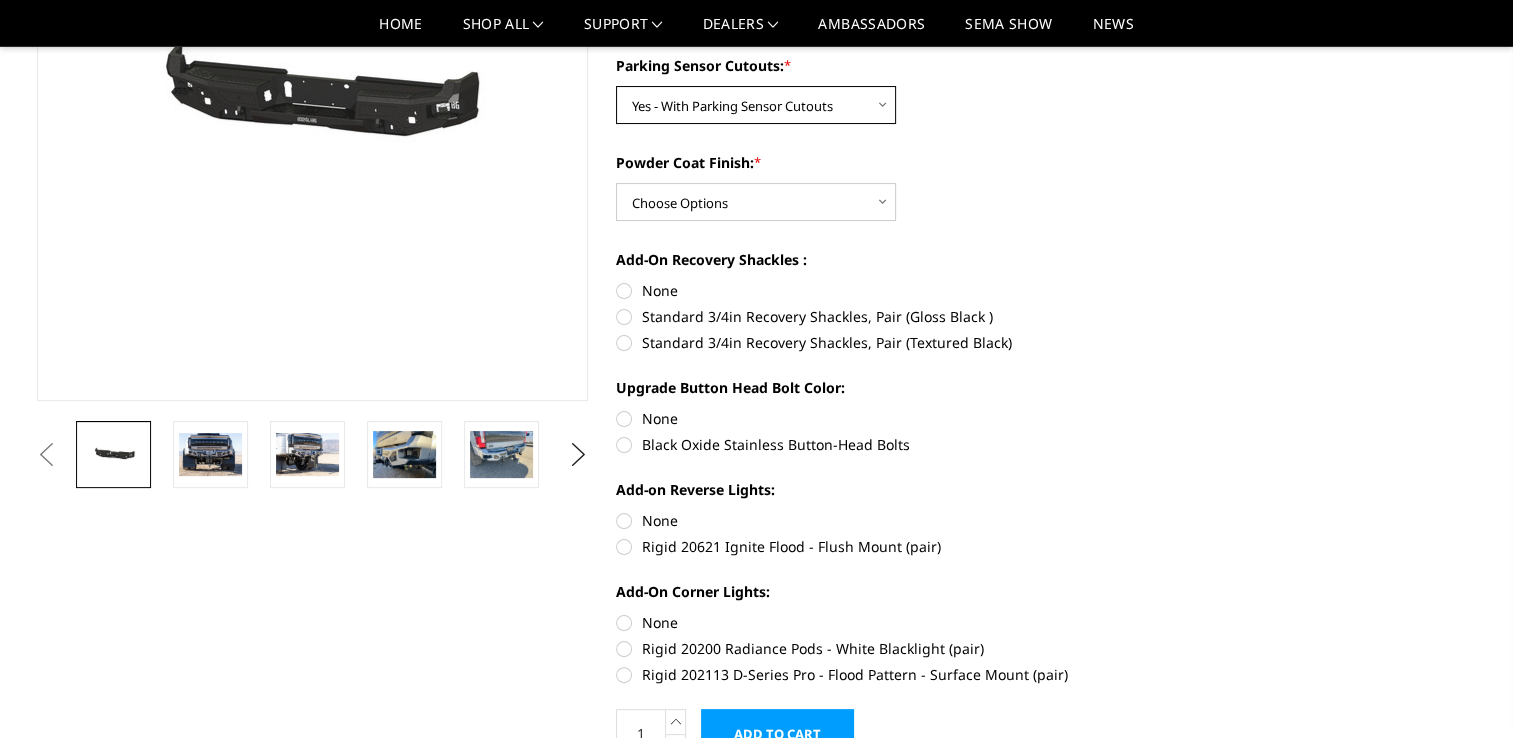 click on "Choose Options
No - Without Parking Sensor Cutouts
Yes - With Parking Sensor Cutouts" at bounding box center (756, 105) 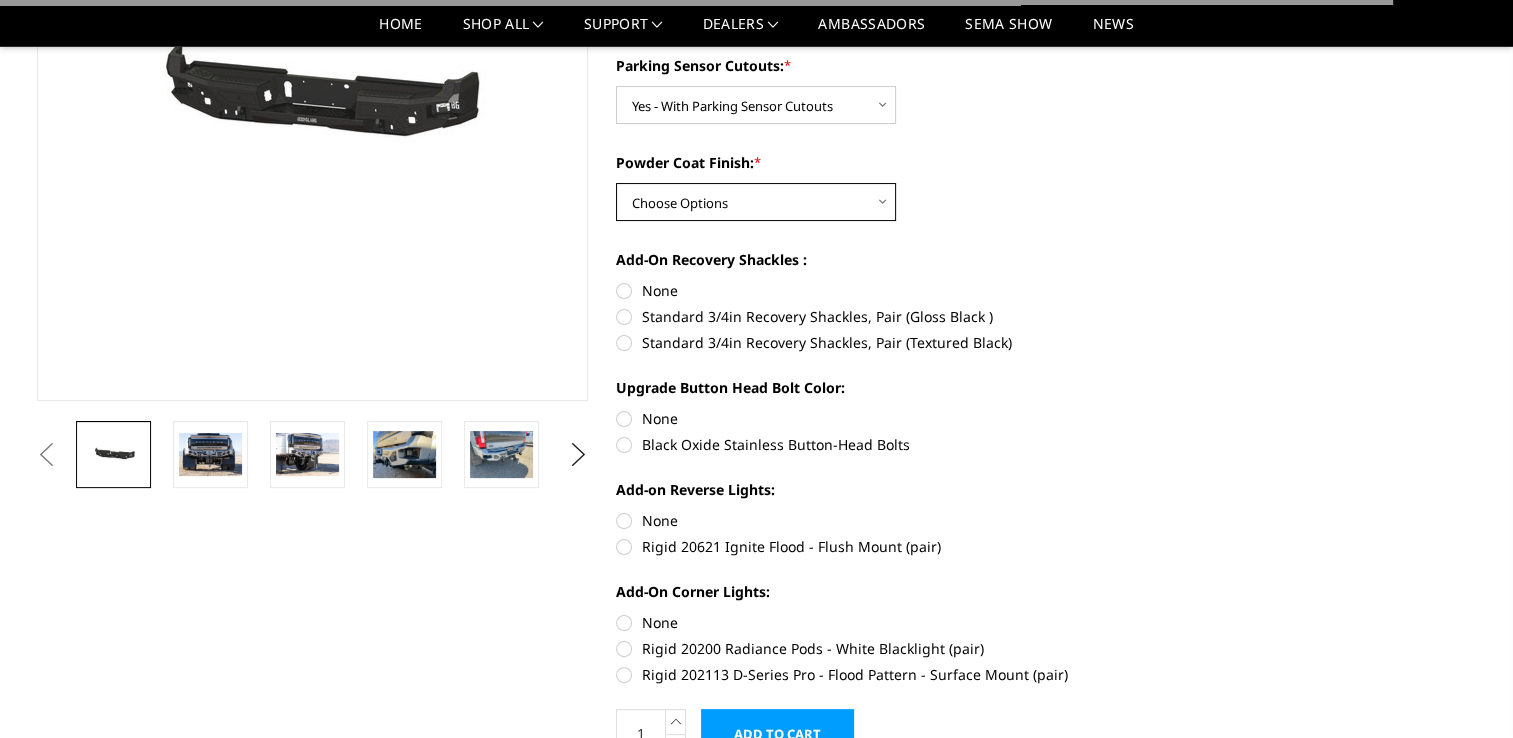 click on "Choose Options
Bare Metal
Textured Black Powder Coat" at bounding box center (756, 202) 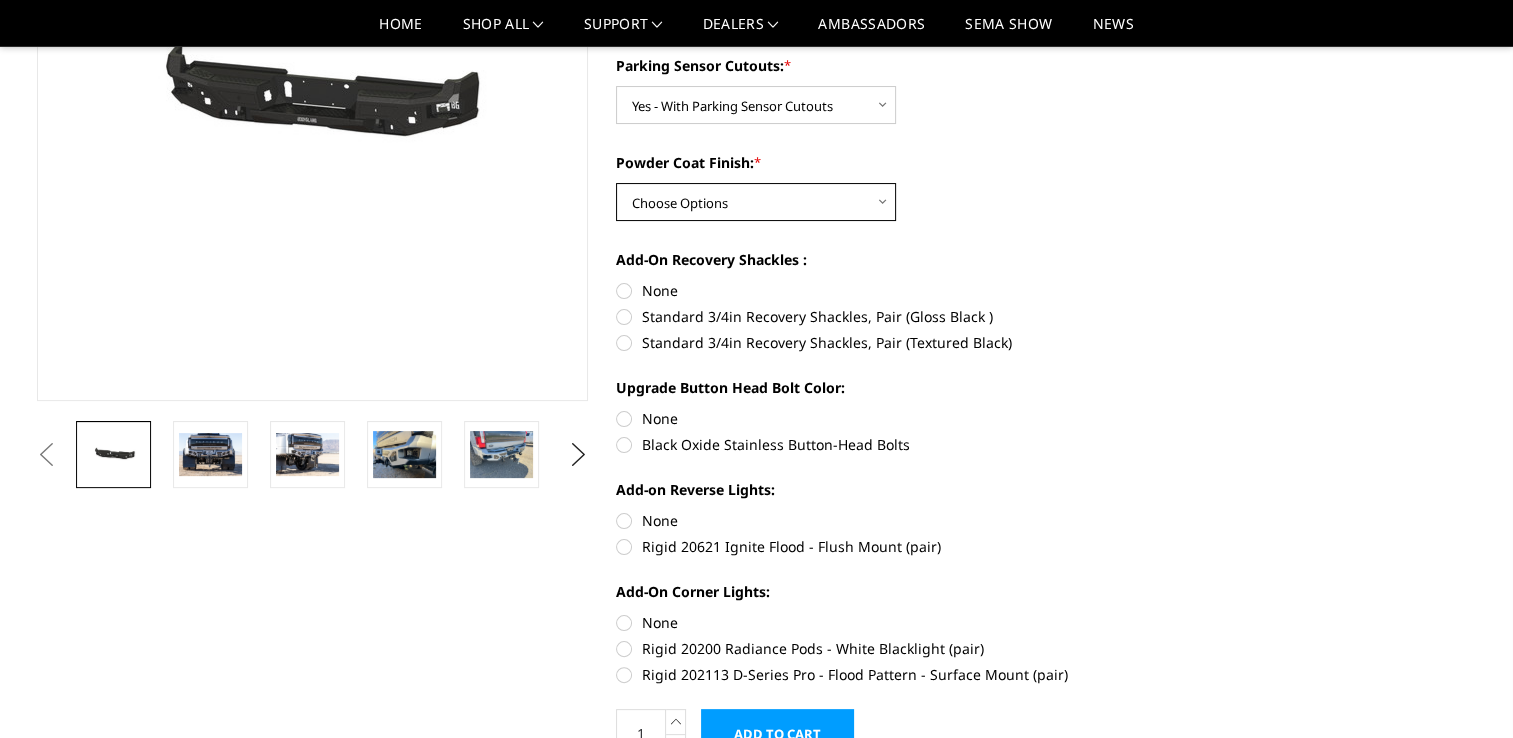 select on "2560" 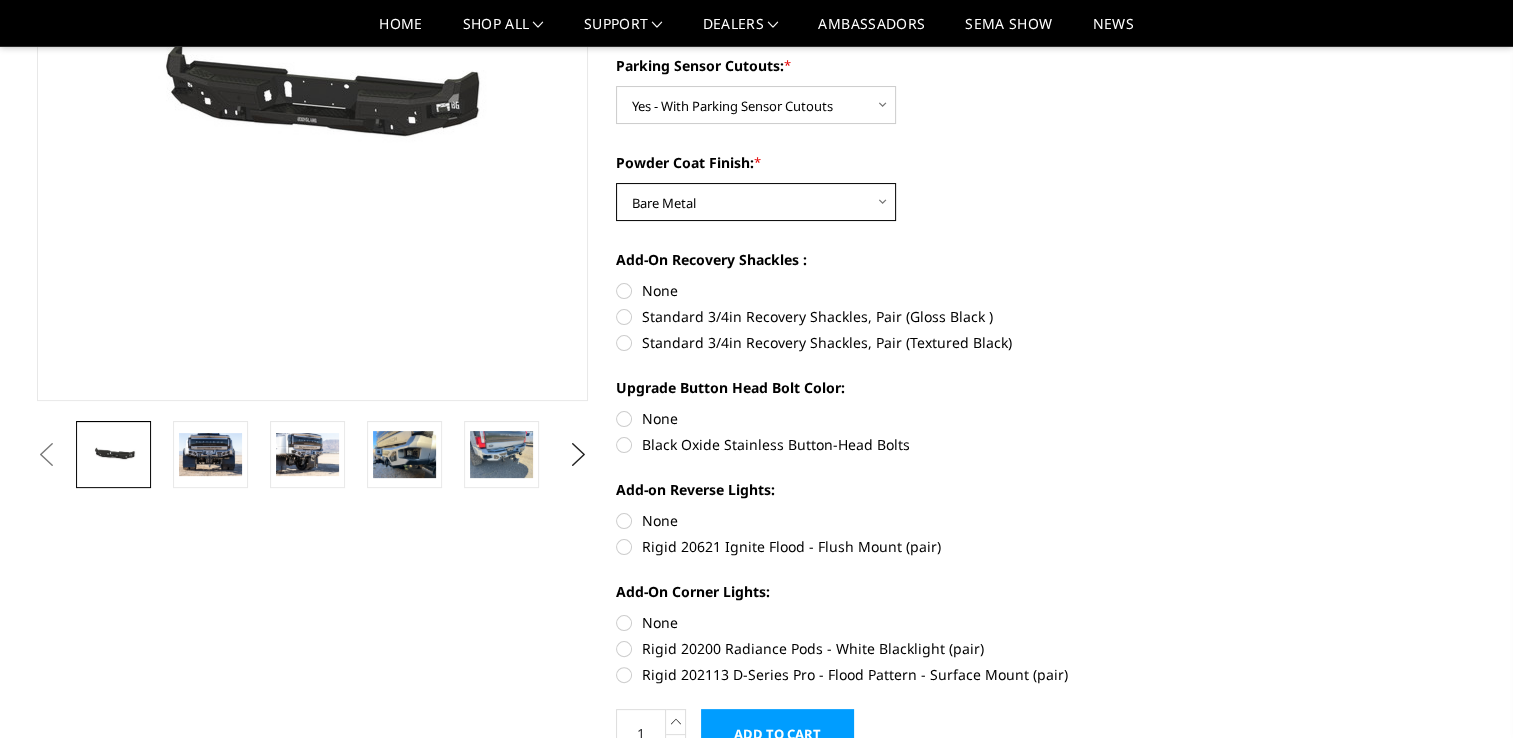 click on "Choose Options
Bare Metal
Textured Black Powder Coat" at bounding box center (756, 202) 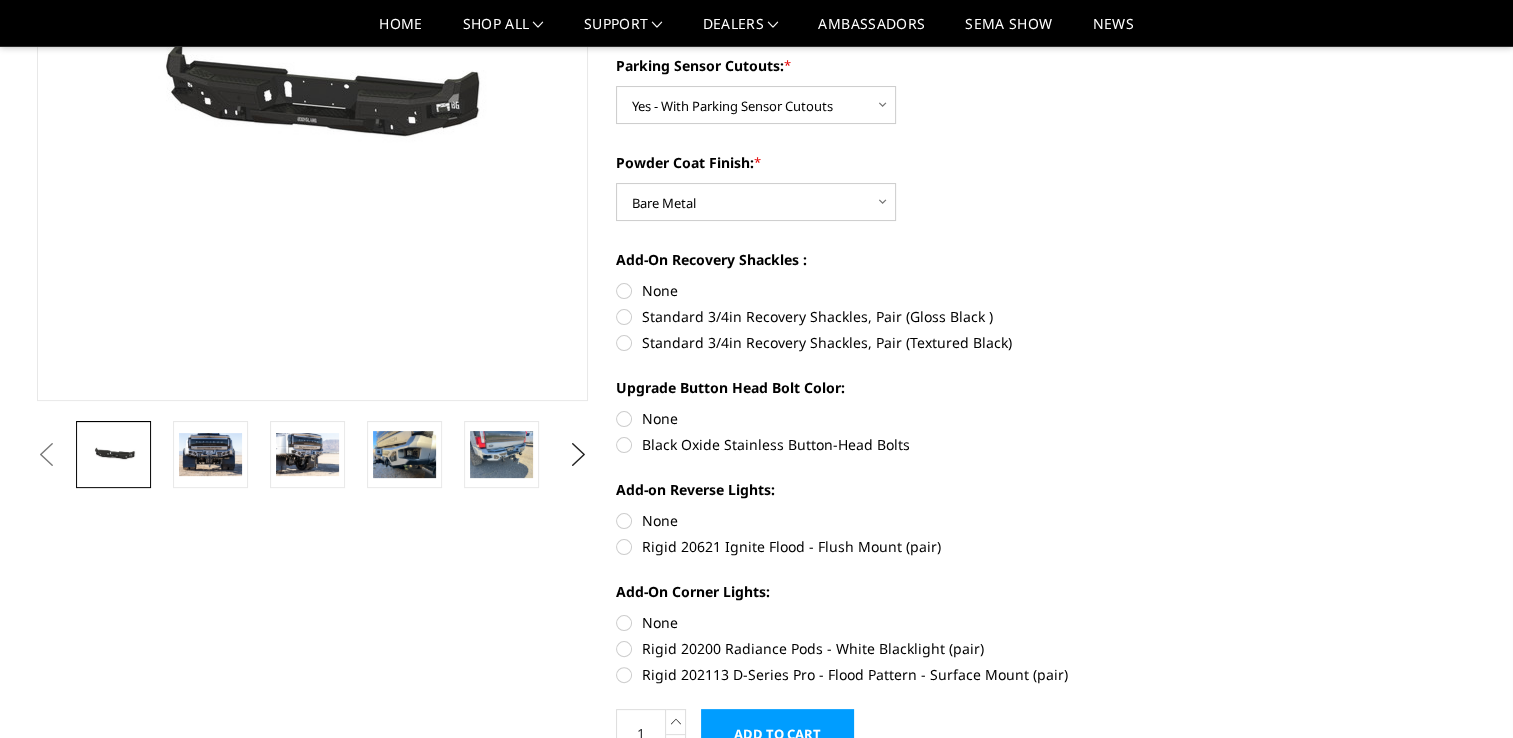 click on "None" at bounding box center (892, 290) 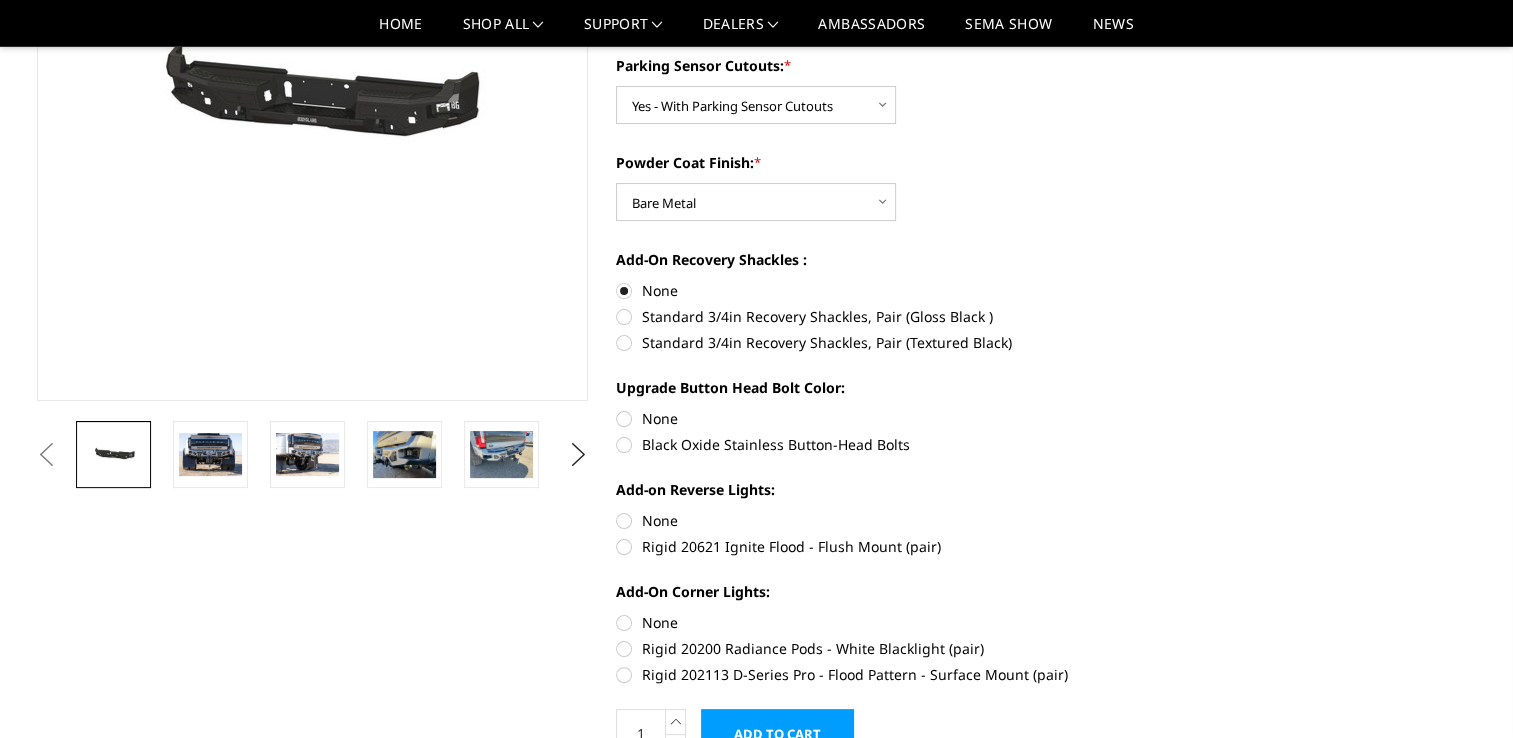 click on "Black Oxide Stainless Button-Head Bolts" at bounding box center [892, 444] 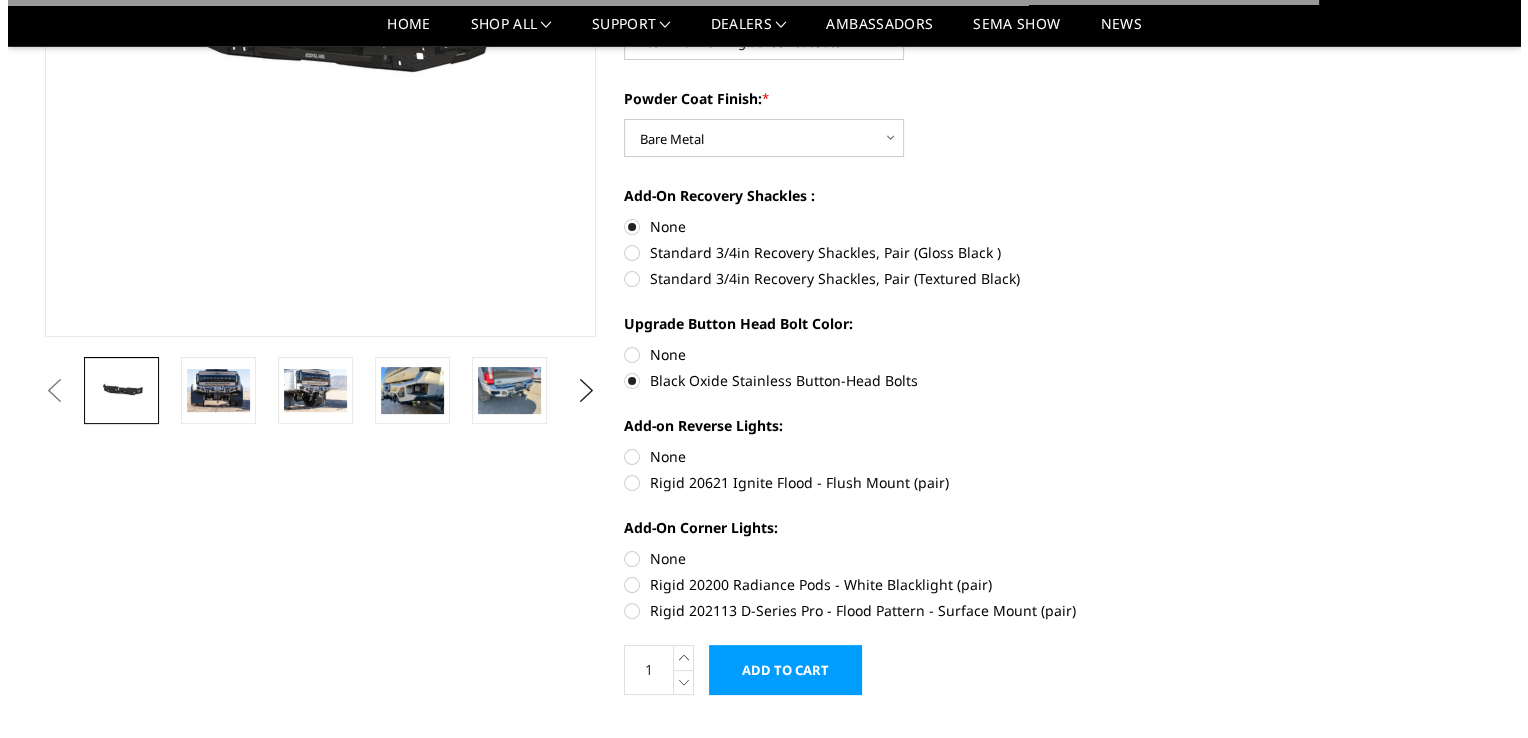 scroll, scrollTop: 400, scrollLeft: 0, axis: vertical 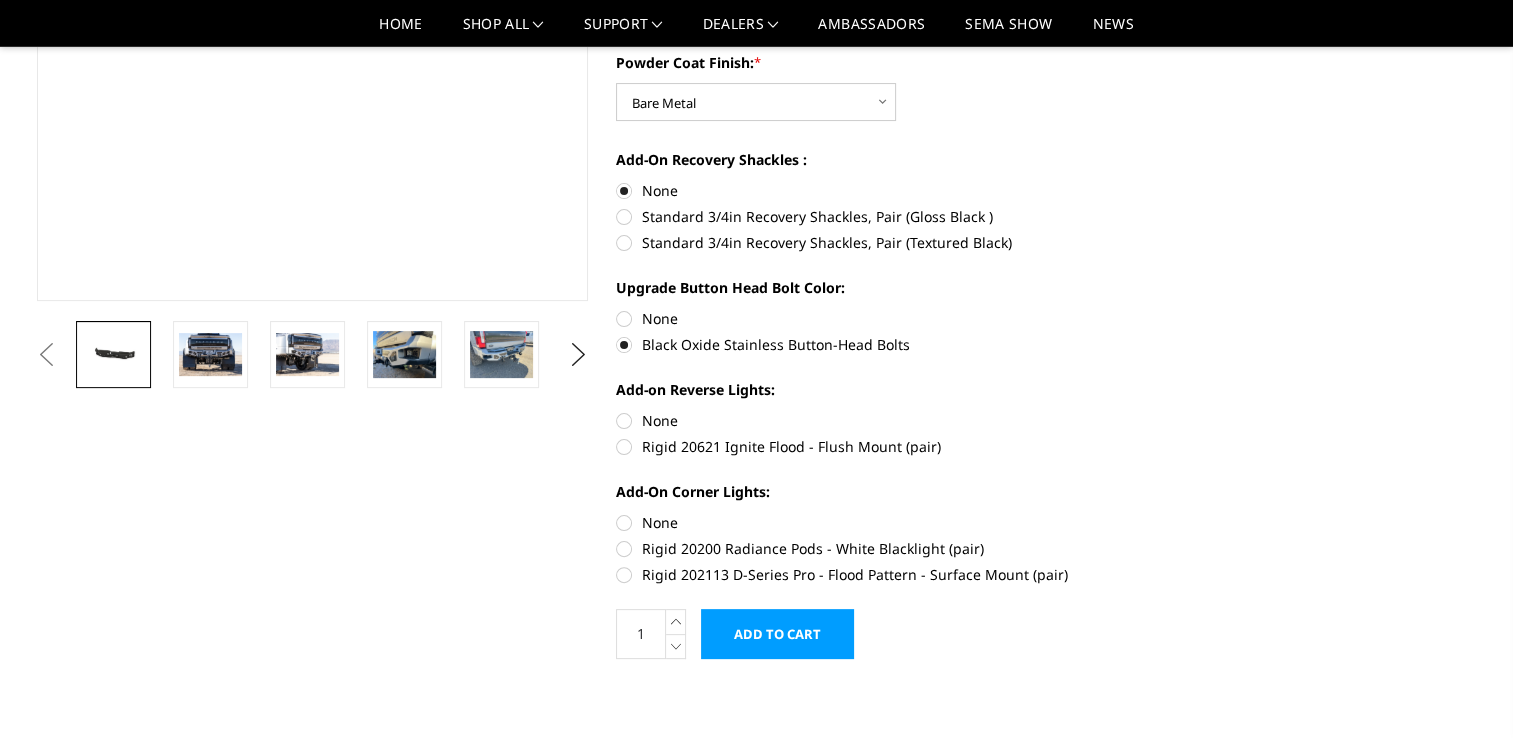 click on "None" at bounding box center [892, 420] 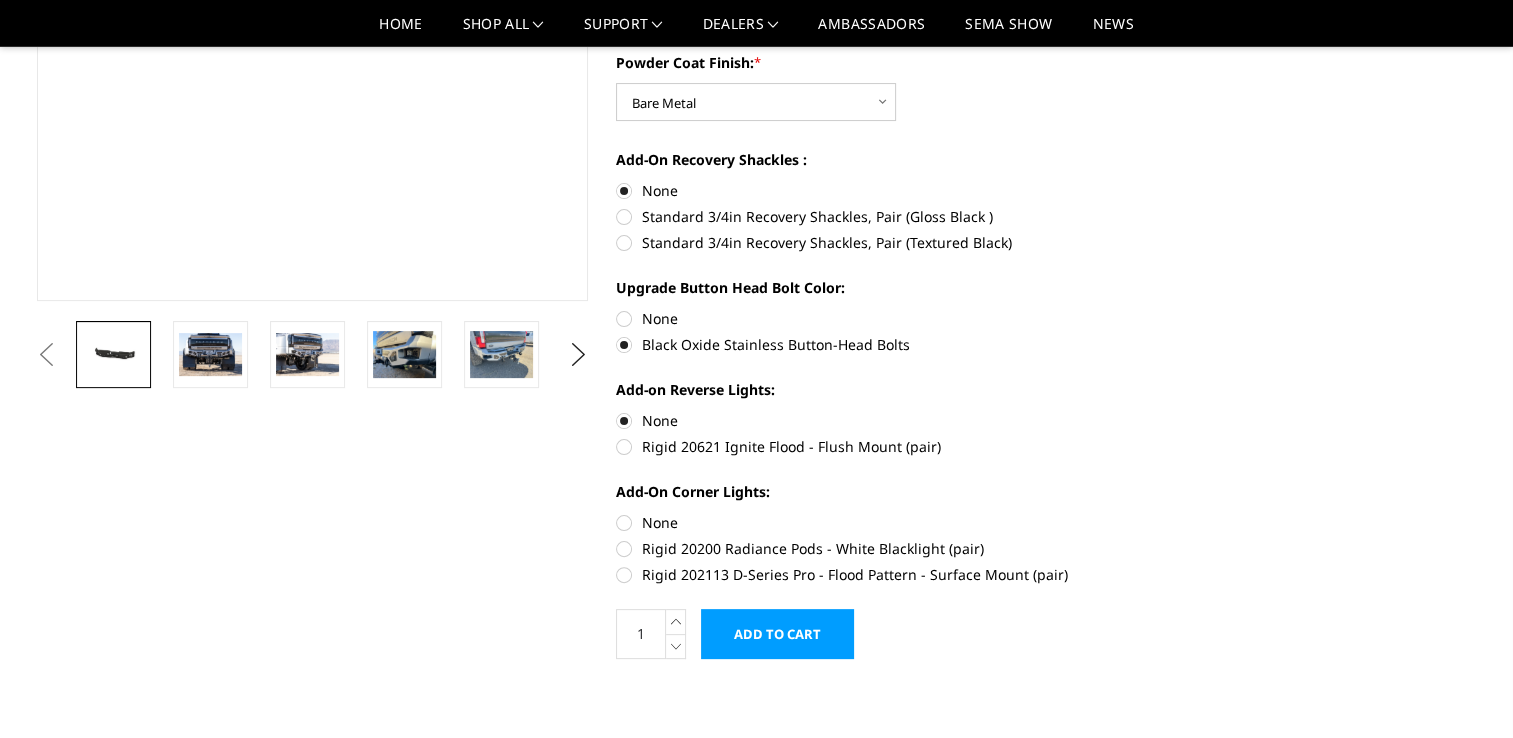 click on "None" at bounding box center [892, 522] 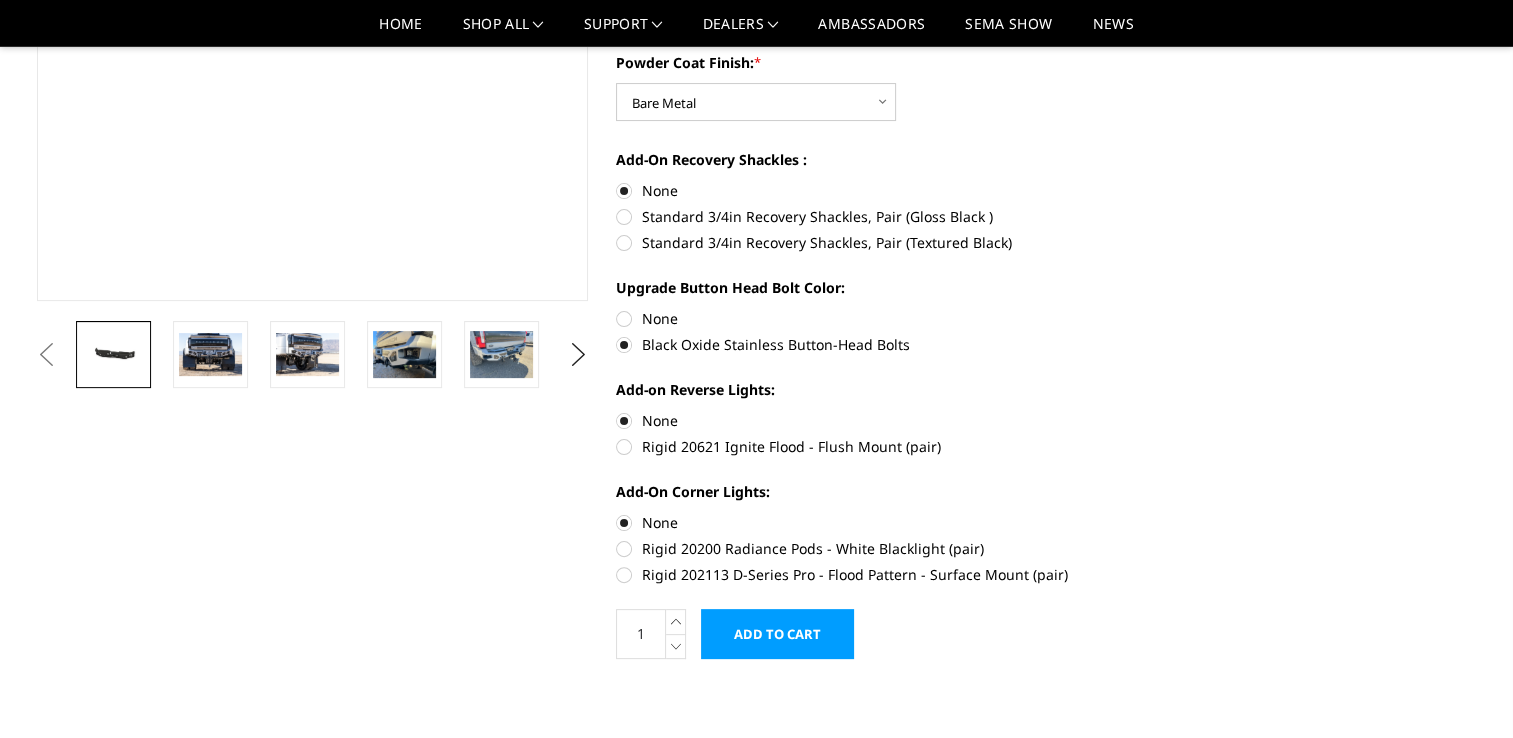 click on "Add to Cart" at bounding box center (777, 634) 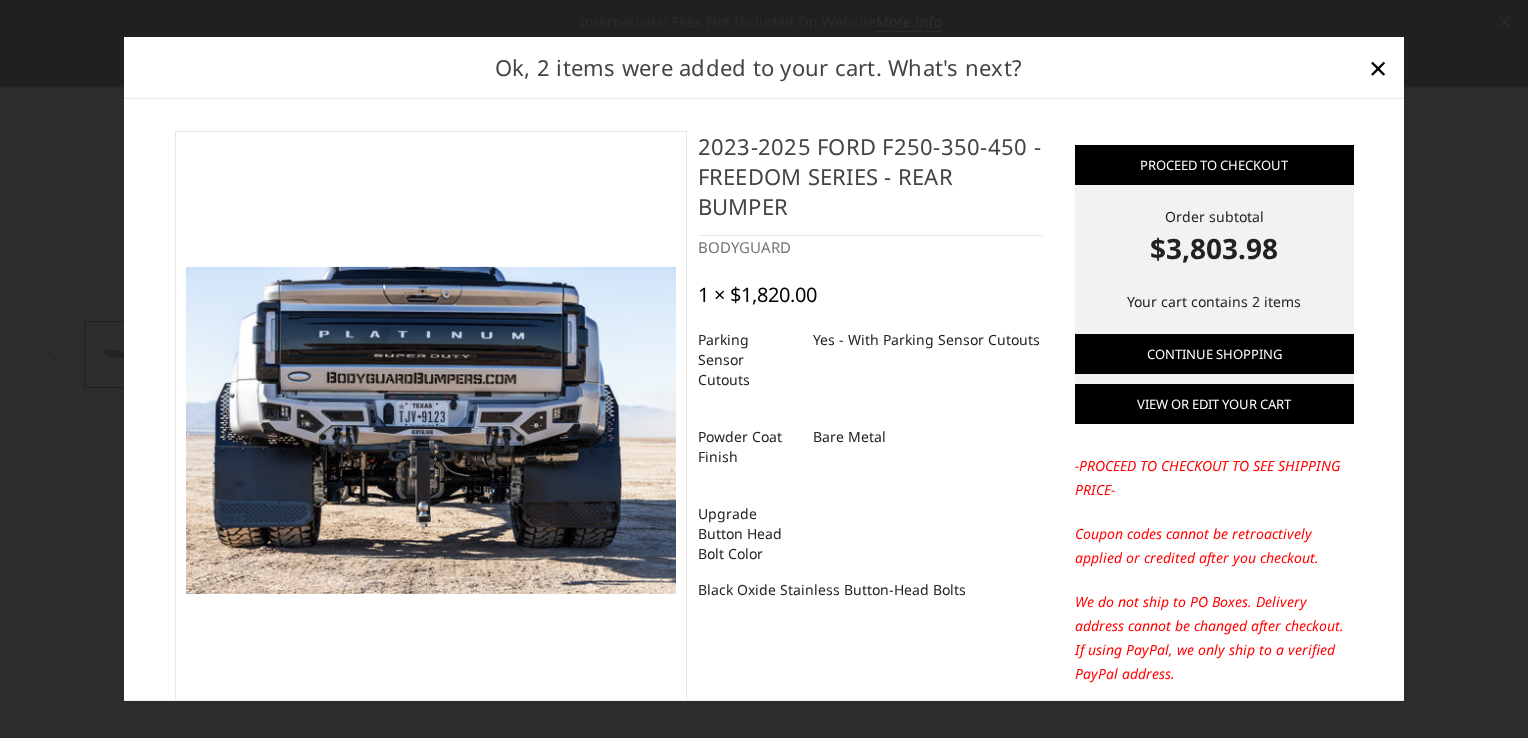click on "View or edit your cart" at bounding box center (1214, 404) 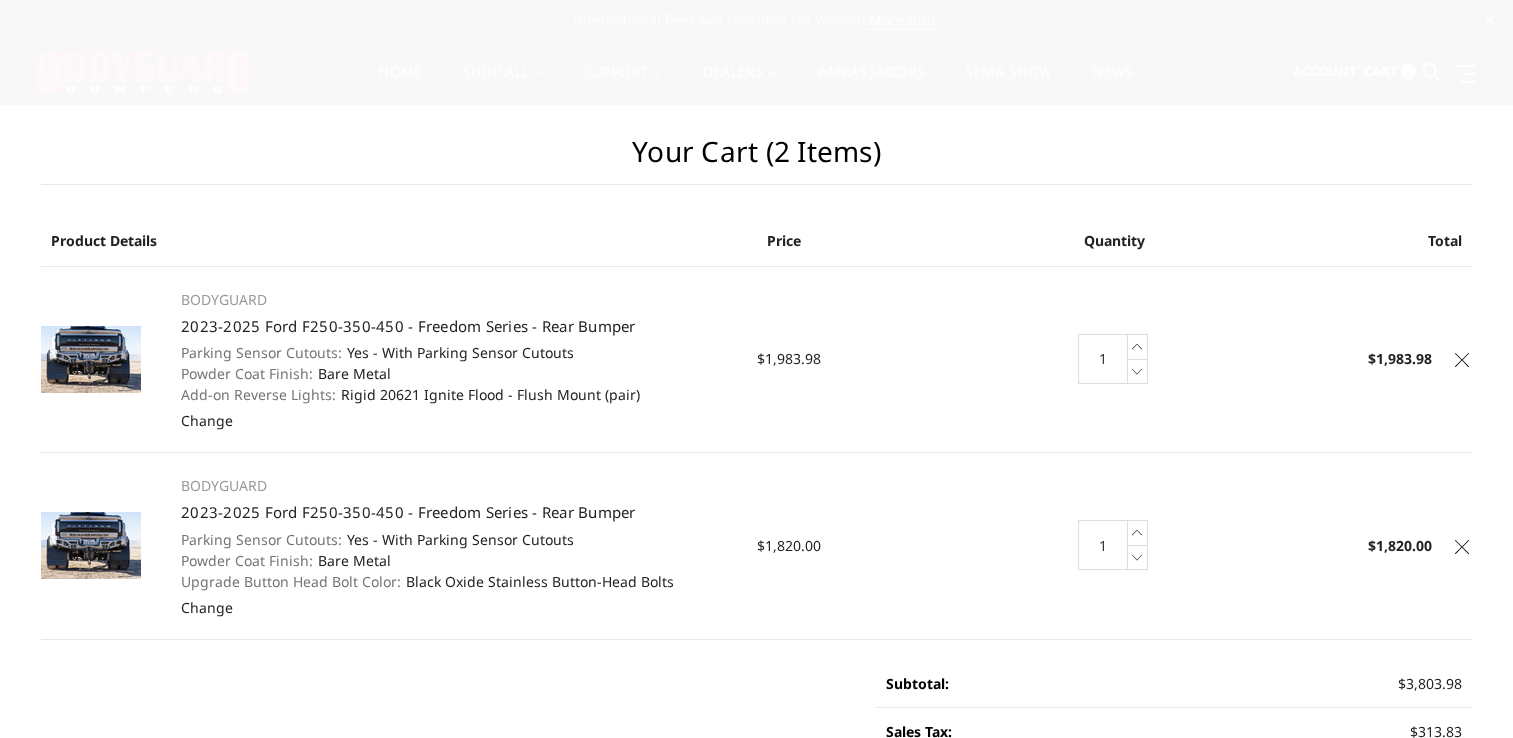 scroll, scrollTop: 0, scrollLeft: 0, axis: both 